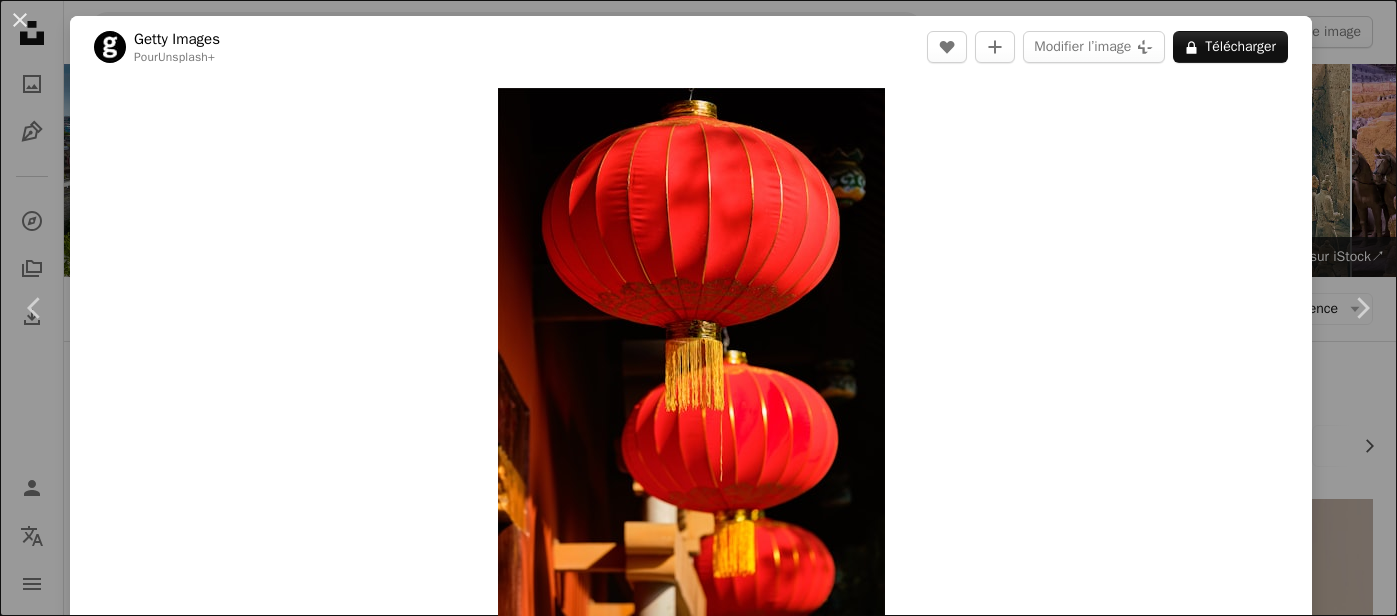 scroll, scrollTop: 2846, scrollLeft: 0, axis: vertical 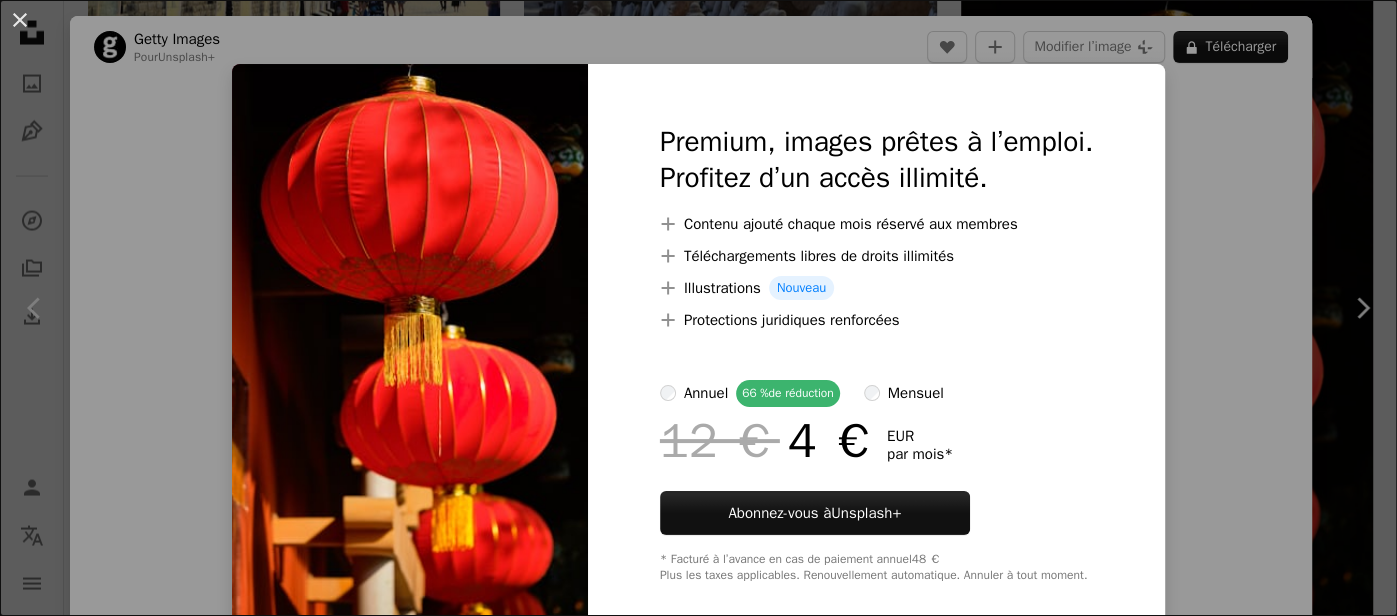 click on "An X shape Premium, images prêtes à l’emploi. Profitez d’un accès illimité. A plus sign Contenu ajouté chaque mois réservé aux membres A plus sign Téléchargements libres de droits illimités A plus sign Illustrations  Nouveau A plus sign Protections juridiques renforcées annuel 66 %  de réduction mensuel 12 €   4 € EUR par mois * Abonnez-vous à  Unsplash+ * Facturé à l’avance en cas de paiement annuel  48 € Plus les taxes applicables. Renouvellement automatique. Annuler à tout moment." at bounding box center (698, 308) 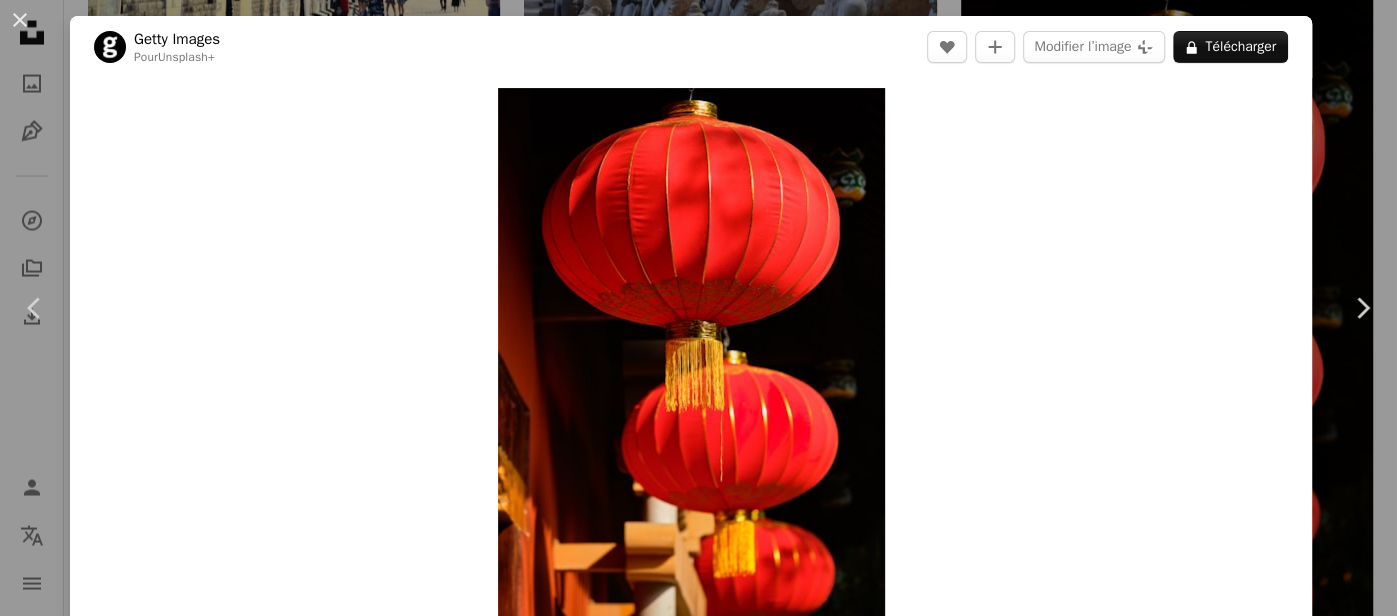 click on "An X shape Chevron left Chevron right Getty Images Pour Unsplash+ A heart A plus sign Modifier l’image Plus sign for Unsplash+ A lock Télécharger Zoom in A forward-right arrow Partager More Actions Calendar outlined Publiée le 31 août 2022 Safety Contenu cédé sous Licence Unsplash+ photographie rouge Nouvel An chinois dehors Chinois Asie lanterne vertical Chengdu Fête du Printemps tradition lampion Pas de personnes Parc public multicolore Province du Sichuan Fonds d’écran HD Images associées Plus sign for Unsplash+ A heart A plus sign Curated Lifestyle Pour Unsplash+ A lock Télécharger Plus sign for Unsplash+ A heart A plus sign Cj Pour Unsplash+ A lock Télécharger Plus sign for Unsplash+ A heart A plus sign [FIRST] [LAST] Pour Unsplash+ A lock Télécharger Plus sign for Unsplash+ A heart A plus sign Curated Lifestyle Pour Unsplash+ A lock Télécharger A heart Pour" at bounding box center [698, 308] 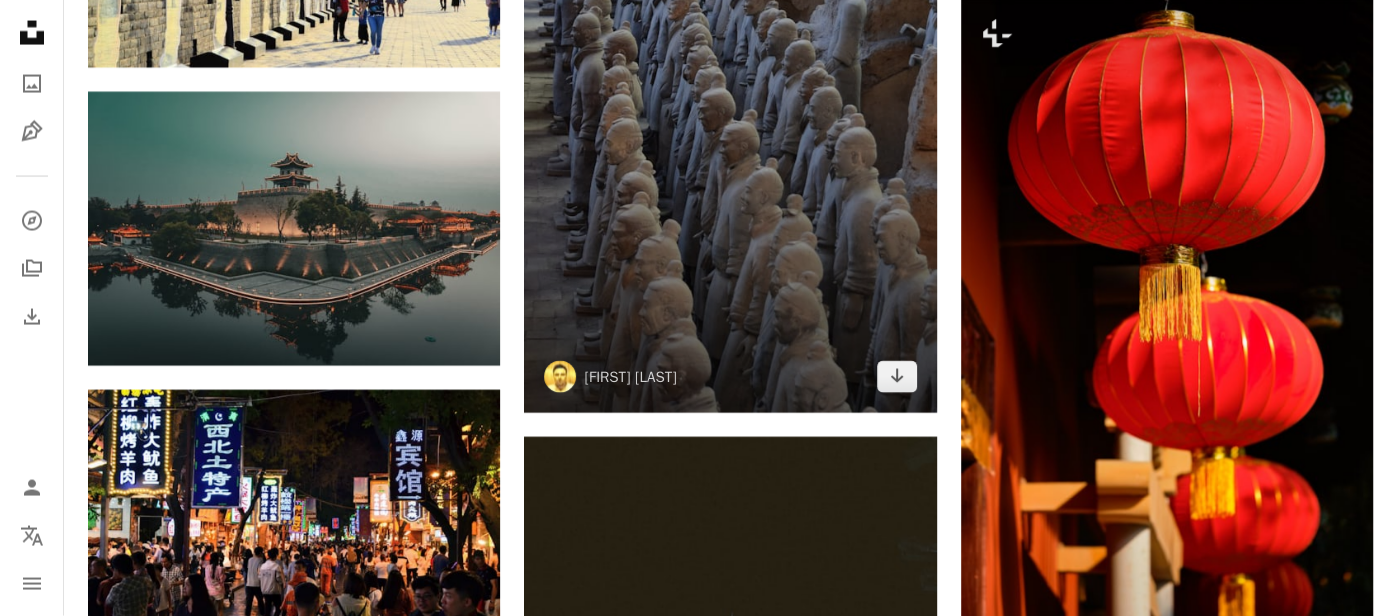 click at bounding box center (730, 103) 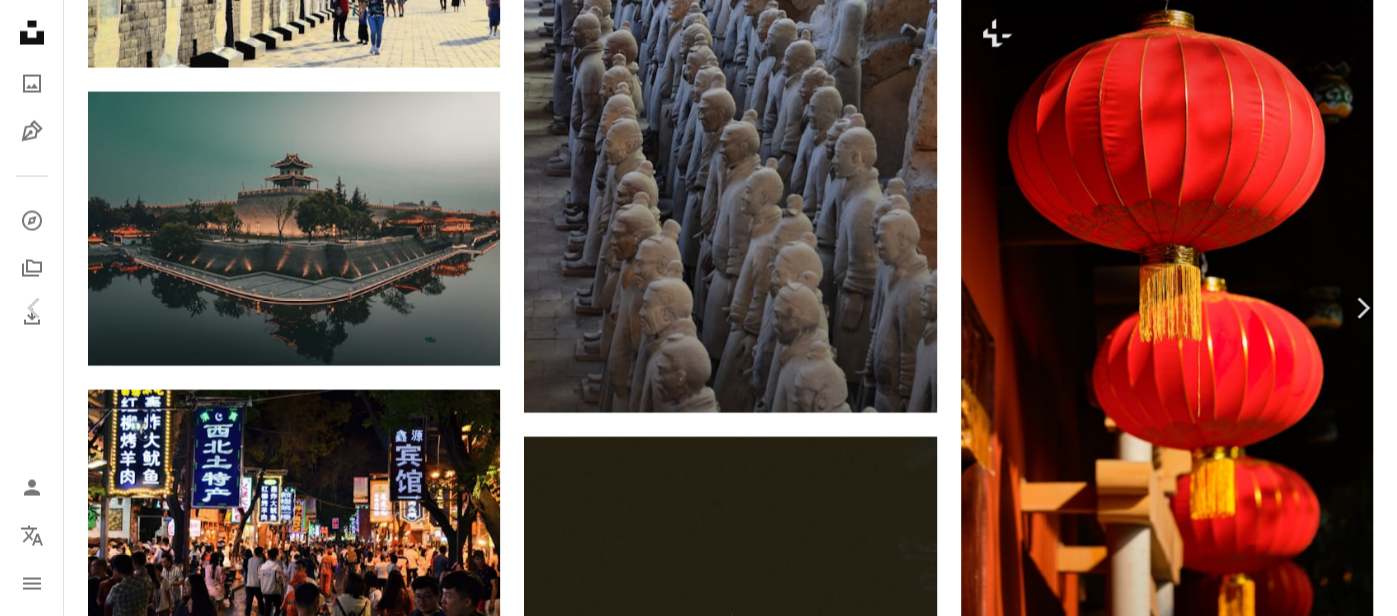 click on "An X shape Chevron left Chevron right [FIRST] [LAST] A heart A plus sign Modifier l’image Plus sign for Unsplash+ Télécharger gratuitement Chevron down Zoom in Vues 334 410 Téléchargements 2 815 A forward-right arrow Partager Info icon Infos More Actions A map marker [CITY], [STATE], China Calendar outlined Publiée le 2 avril 2020 Camera NIKON CORPORATION, NIKON D5300 Safety Utilisation gratuite sous la Licence Unsplash Chine culture terre cuite tombe gardien Xi’an Armée de terre cuite UNESCO humain gris bois guerrier archéologie ardoise Le Shaanxi Images Creative Commons Parcourez des images premium sur iStock | - 20 % avec le code UNSPLASH20 Images associées A heart A plus sign [FIRST] [LAST] Arrow pointing down A heart A plus sign [FIRST] [LAST] Arrow pointing down A heart A plus sign [FIRST] [LAST] Disponible à l’embauche A checkmark inside of a circle Arrow pointing down A heart A plus sign [FIRST] [LAST] Arrow pointing down Plus sign for Unsplash+ Pour" at bounding box center (698, 4907) 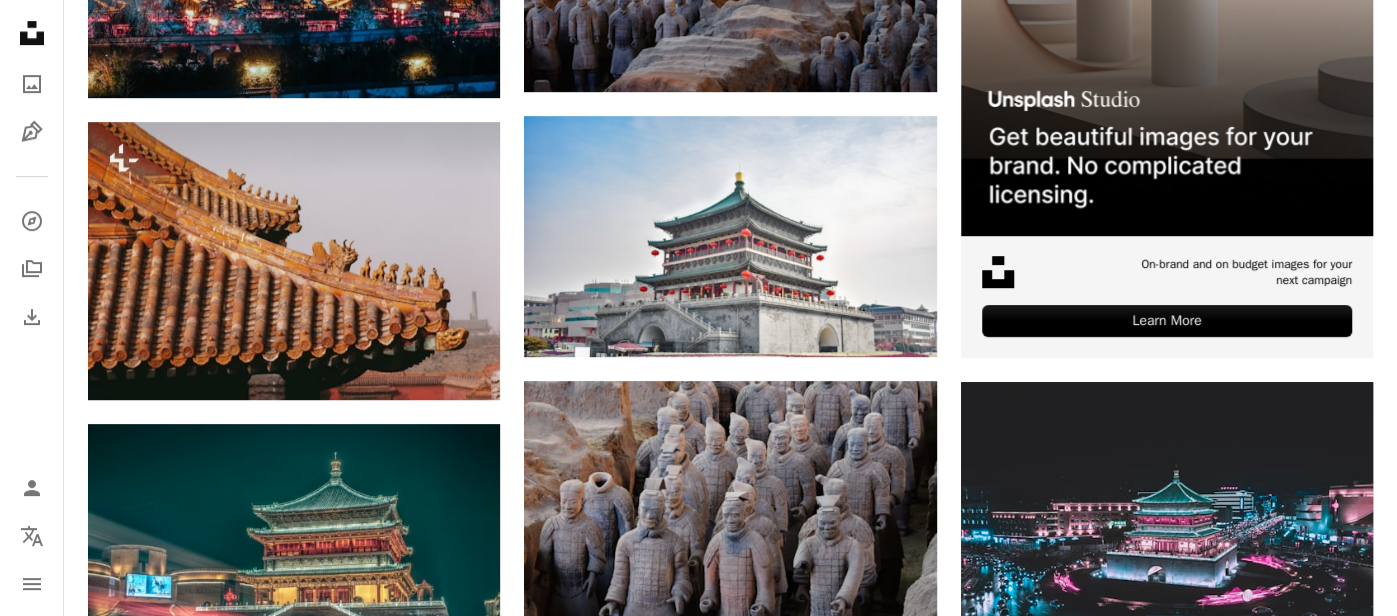 scroll, scrollTop: 0, scrollLeft: 0, axis: both 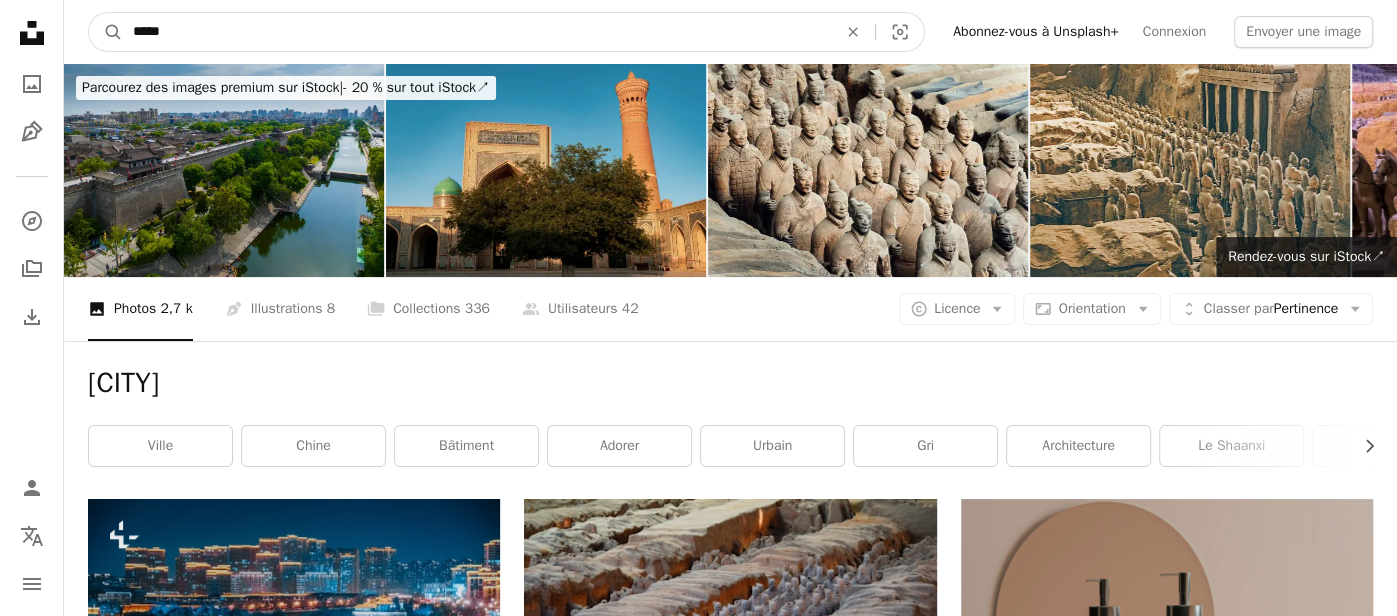 click on "*****" at bounding box center (477, 32) 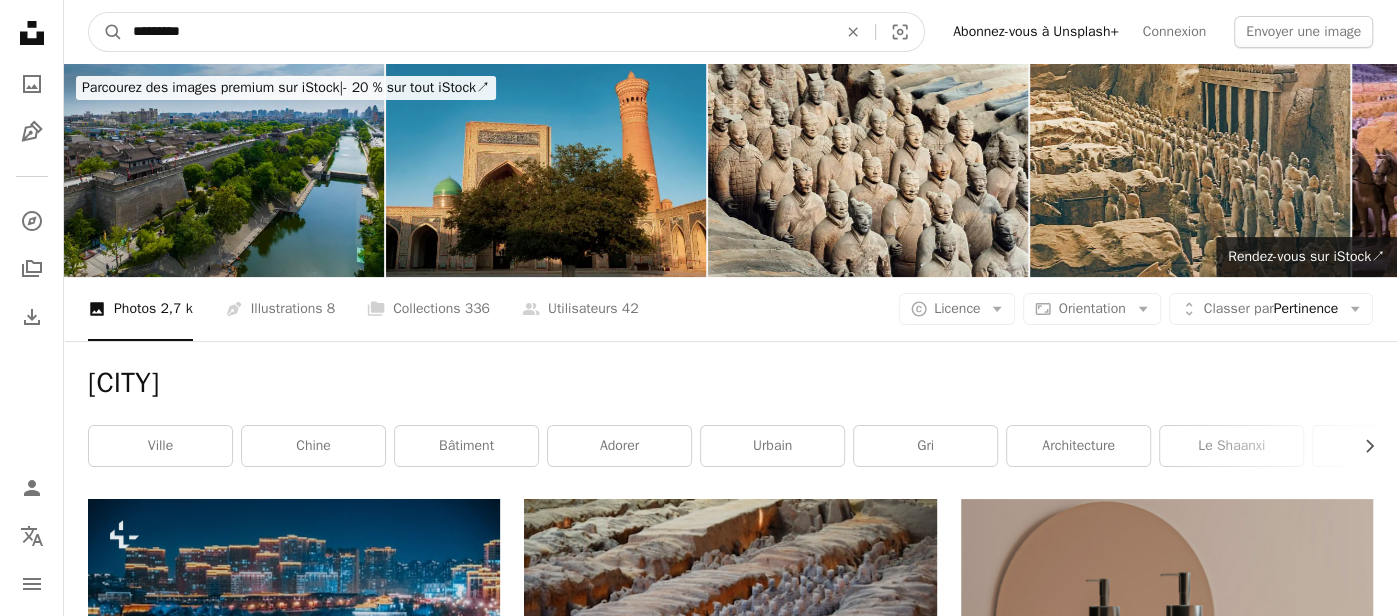 type on "*********" 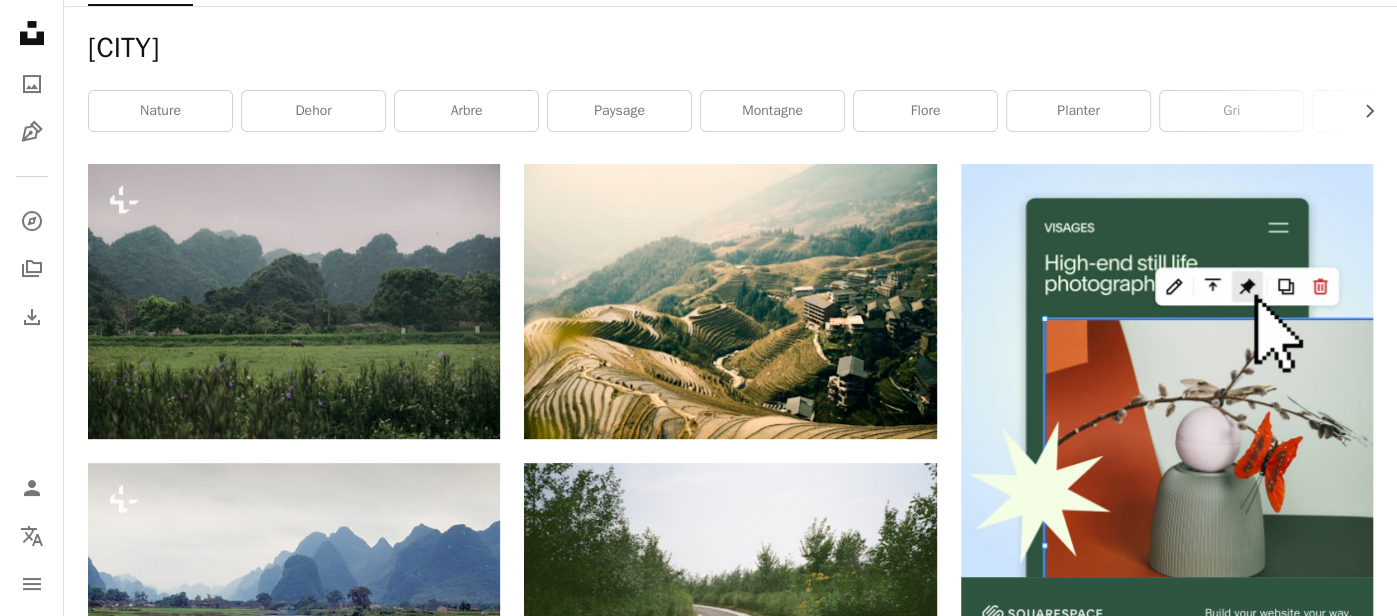 scroll, scrollTop: 327, scrollLeft: 0, axis: vertical 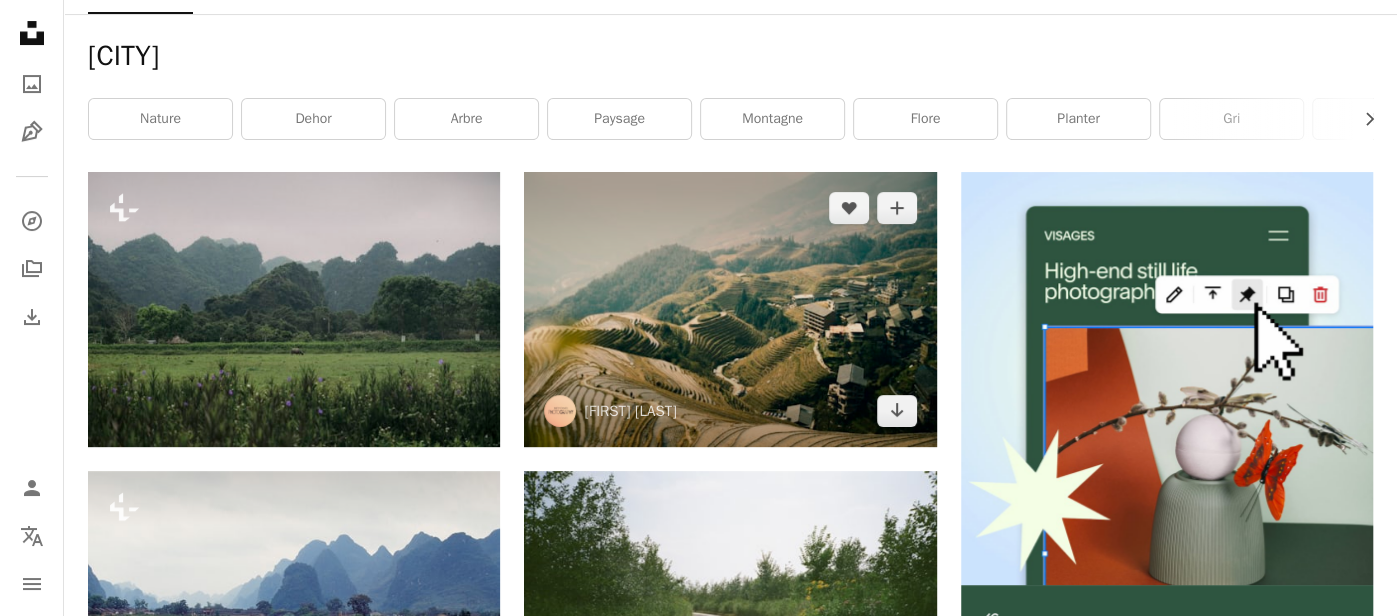 click at bounding box center (730, 309) 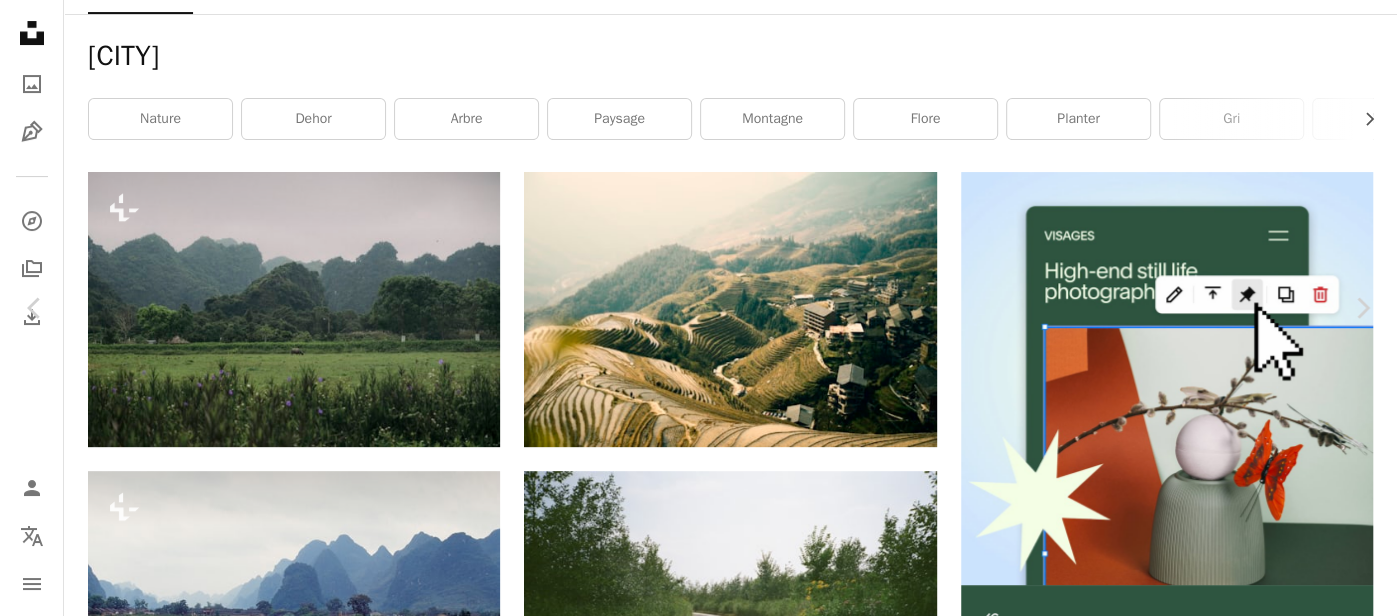 scroll, scrollTop: 0, scrollLeft: 0, axis: both 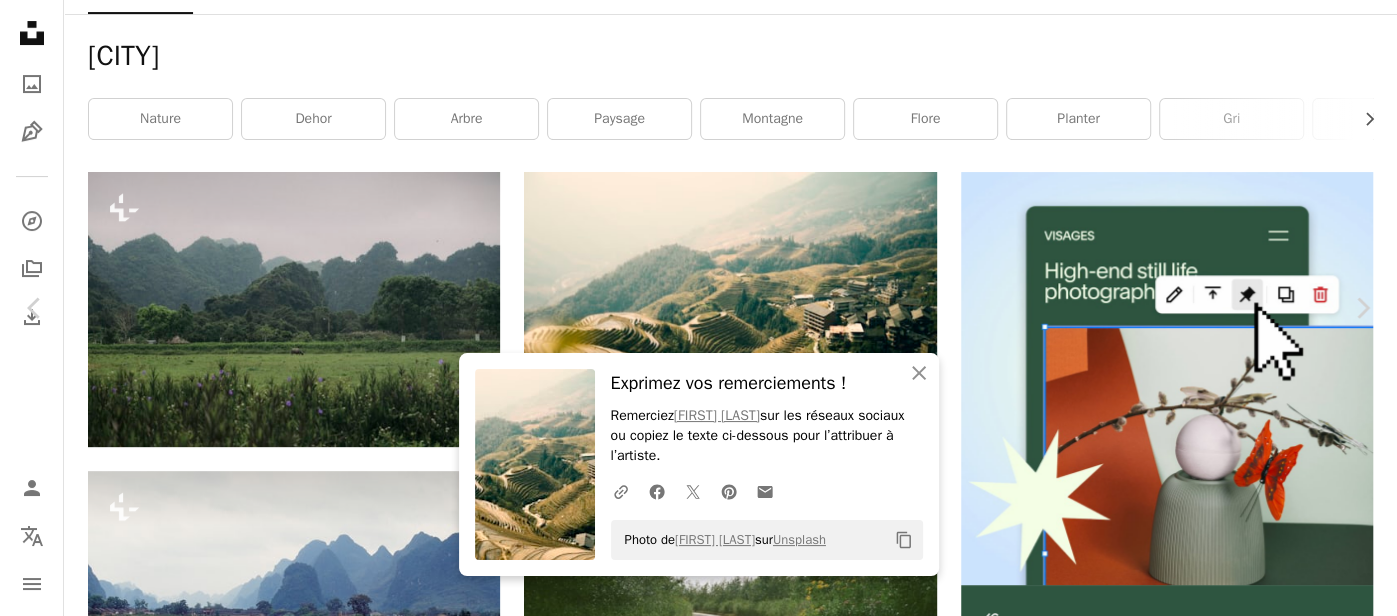 click on "An X shape Chevron left Chevron right An X shape Fermer Exprimez vos remerciements ! Remerciez [FIRST] [LAST] sur les réseaux sociaux ou copiez le texte ci-dessous pour l’attribuer à l’artiste. A URL sharing icon (chains) Facebook icon X (formerly Twitter) icon Pinterest icon An envelope Photo de [FIRST] [LAST] sur Unsplash Copy content [FIRST] [LAST] [LAST] A heart A plus sign Modifier l’image Plus sign for Unsplash+ Télécharger gratuitement Chevron down Zoom in Vues 306 855 Téléchargements 2 234 A forward-right arrow Partager Info icon Infos More Actions Calendar outlined Publiée le 9 février 2019 Camera Canon, EOS 600D Safety Utilisation gratuite sous la Licence Unsplash montagnes Chine riz chanoine Guilin Eos terre animal paysage champ dehors campagne dinosaure panoramique vue aérienne reptile Images gratuites Parcourez des images premium sur iStock | - 20 % avec le code UNSPLASH20 Rendez-vous sur iStock ↗ Images associées A heart A plus sign [FIRST] [LAST]" at bounding box center [698, 4681] 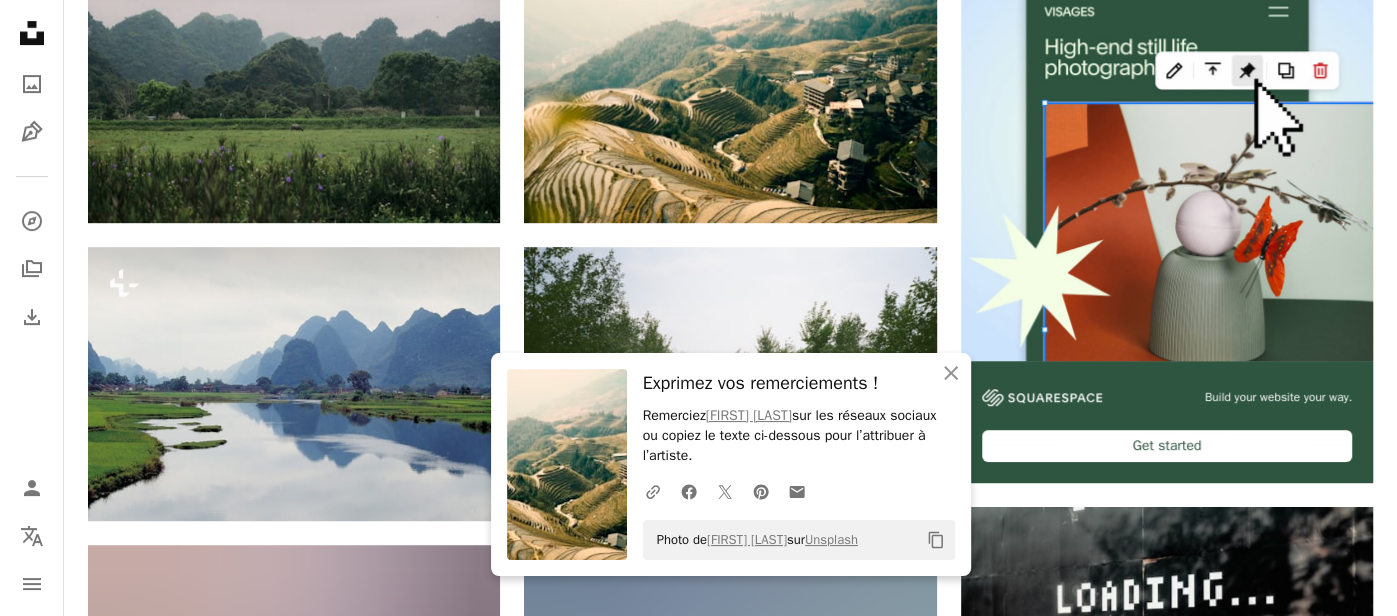 scroll, scrollTop: 0, scrollLeft: 0, axis: both 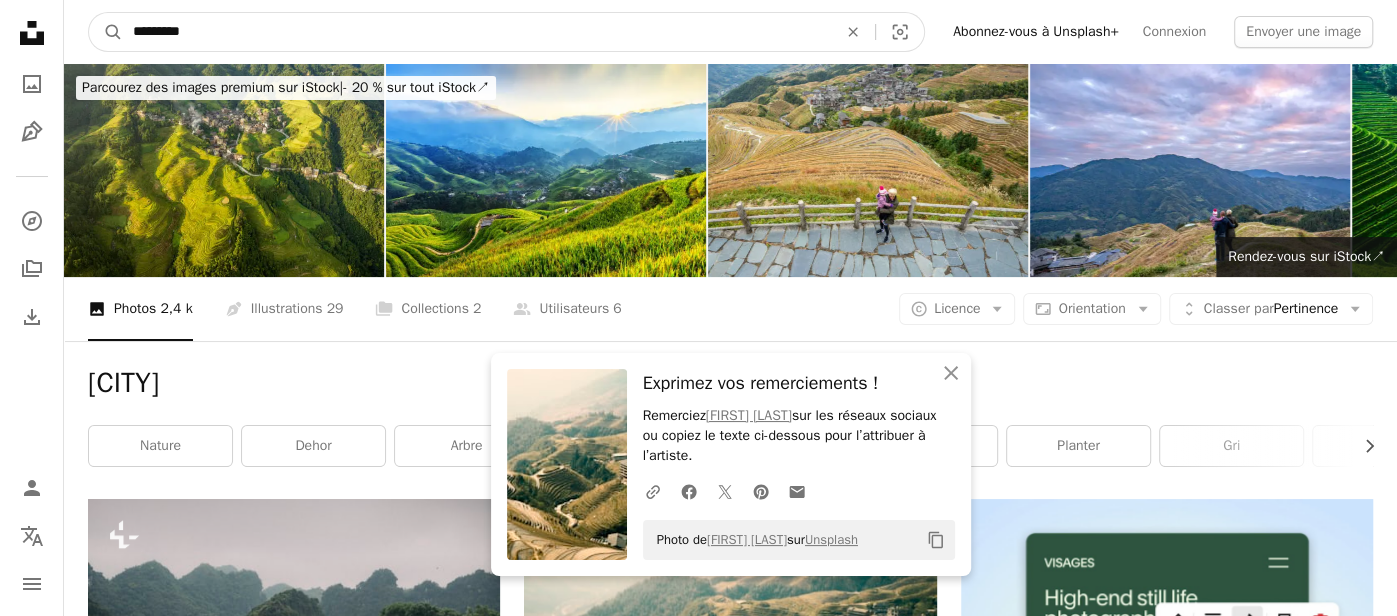 click on "*********" at bounding box center [477, 32] 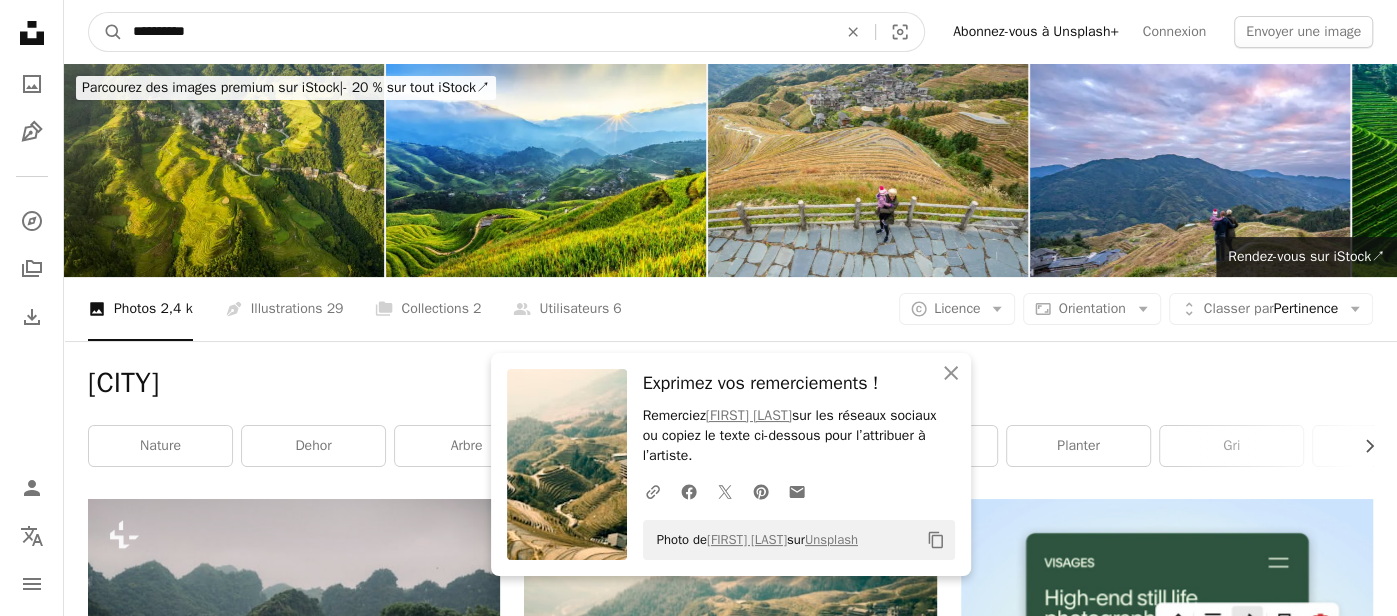 type on "**********" 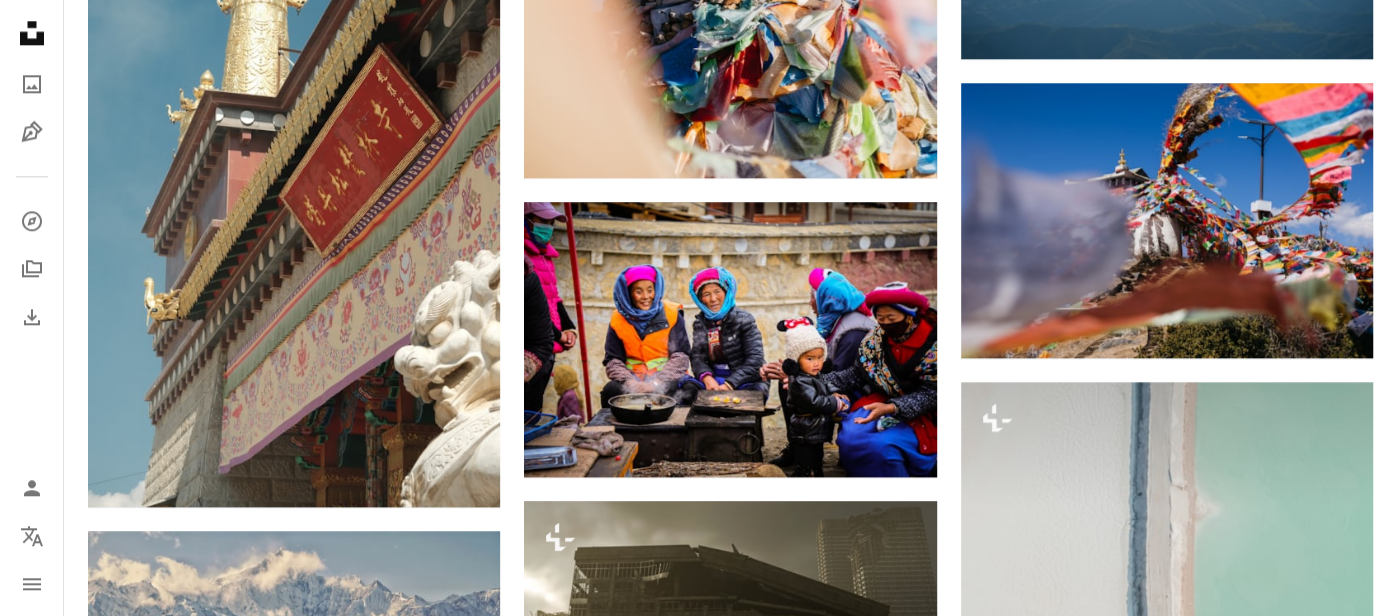 scroll, scrollTop: 1574, scrollLeft: 0, axis: vertical 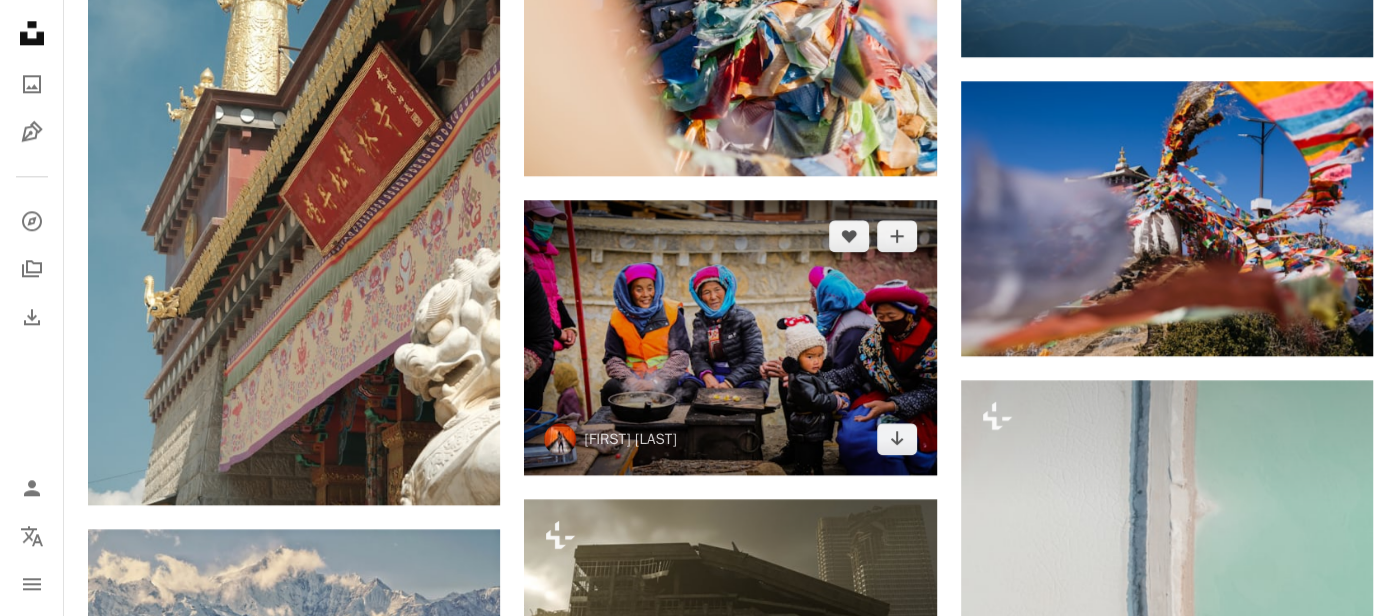 click at bounding box center [730, 337] 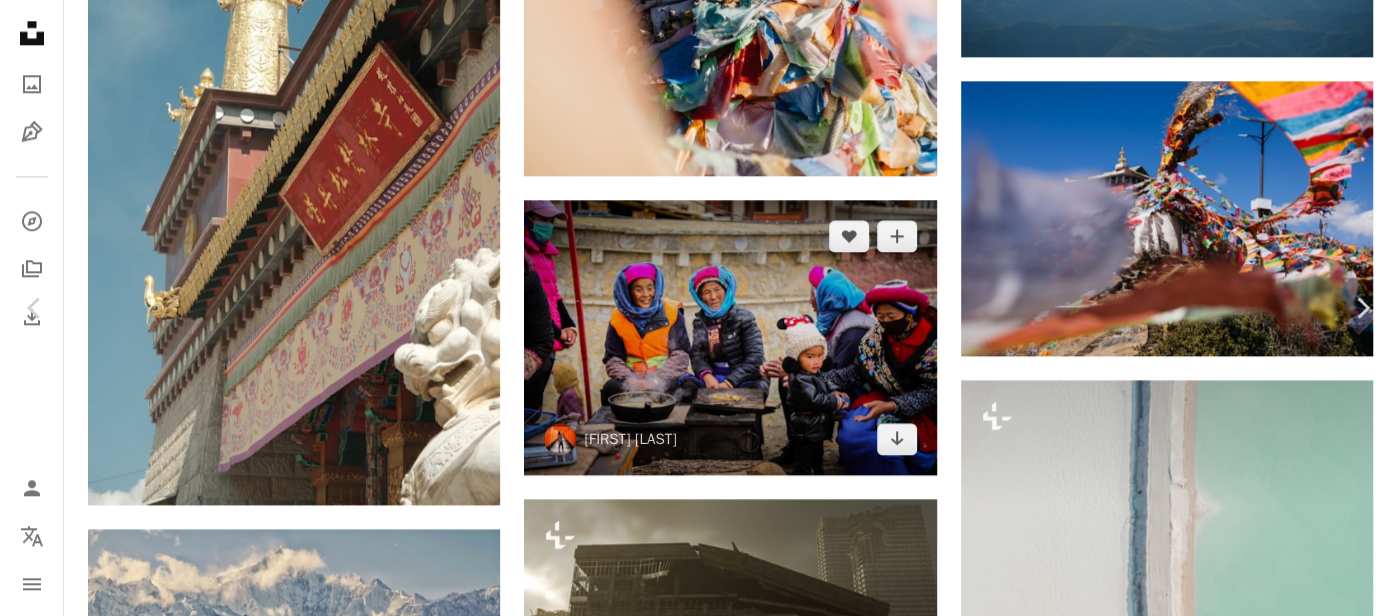 scroll, scrollTop: 28, scrollLeft: 0, axis: vertical 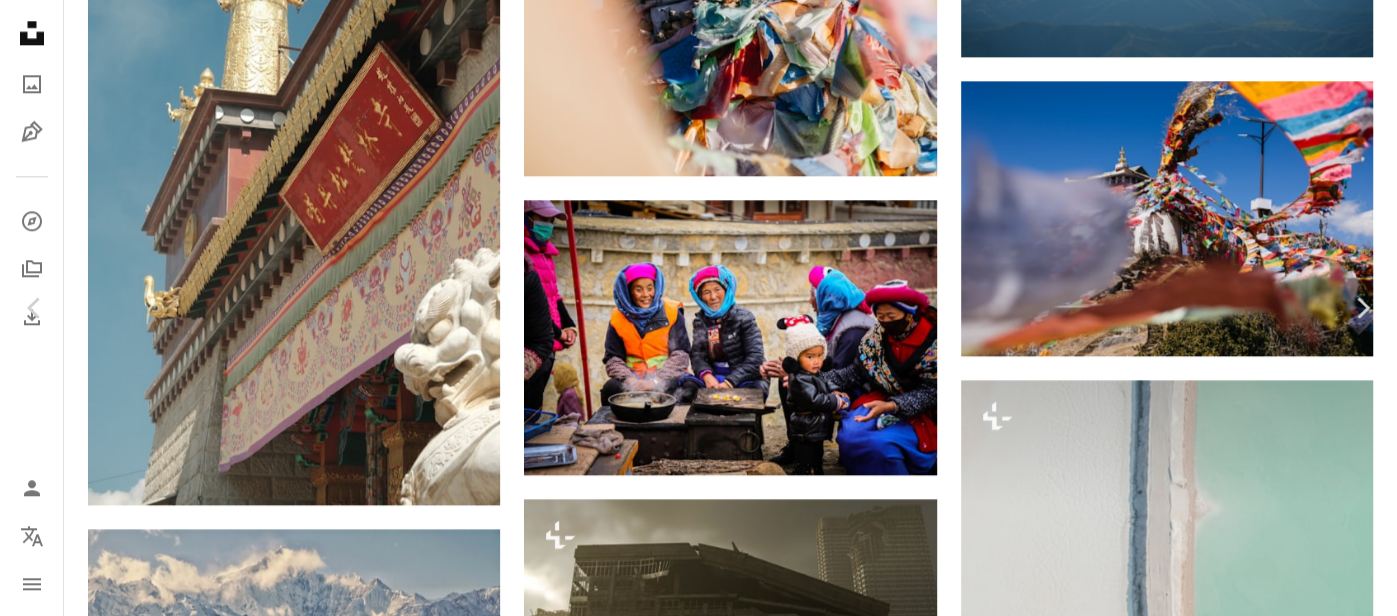 click on "Télécharger gratuitement" at bounding box center [1165, 3206] 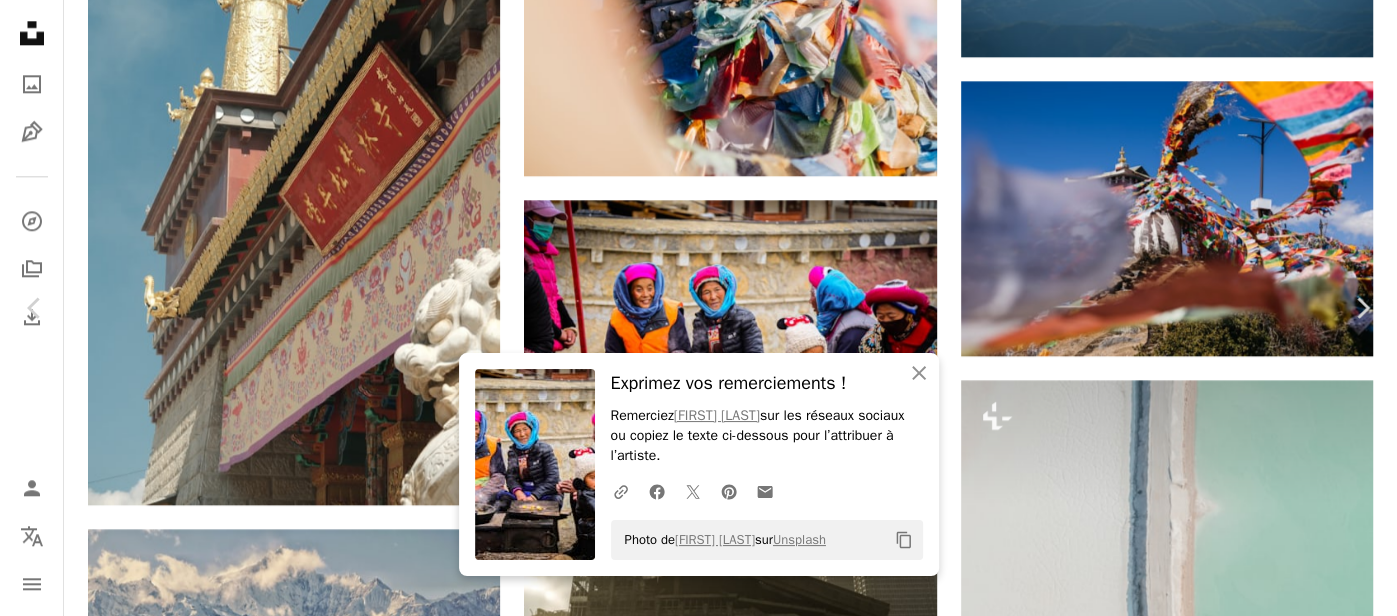 click on "An X shape Chevron left Chevron right An X shape Fermer Exprimez vos remerciements ! Remerciez [FIRST] [LAST] sur les réseaux sociaux ou copiez le texte ci-dessous pour l’attribuer à l’artiste. A URL sharing icon (chains) Facebook icon X (formerly Twitter) icon Pinterest icon An envelope Photo de [FIRST] [LAST] sur Unsplash Copy content [FIRST] [LAST] [FIRST] [LAST] A heart A plus sign Modifier l’image Plus sign for Unsplash+ Télécharger gratuitement Chevron down Zoom in Vues 160 593 Téléchargements 1 391 A forward-right arrow Partager Info icon Infos More Actions A map marker [CITY], [STATE], China Calendar outlined Publiée le 5 avril 2020 Camera Canon, EOS 5D Mark III Safety Utilisation gratuite sous la Licence Unsplash gens Chine Photographie de rue nourriture humain vêtement vêtements repas chapeau plat casquette casque Yunnan Beanie Photos banque d’images gratuites Parcourez des images premium sur iStock | Rendez-vous sur iStock ↗" at bounding box center (698, 3483) 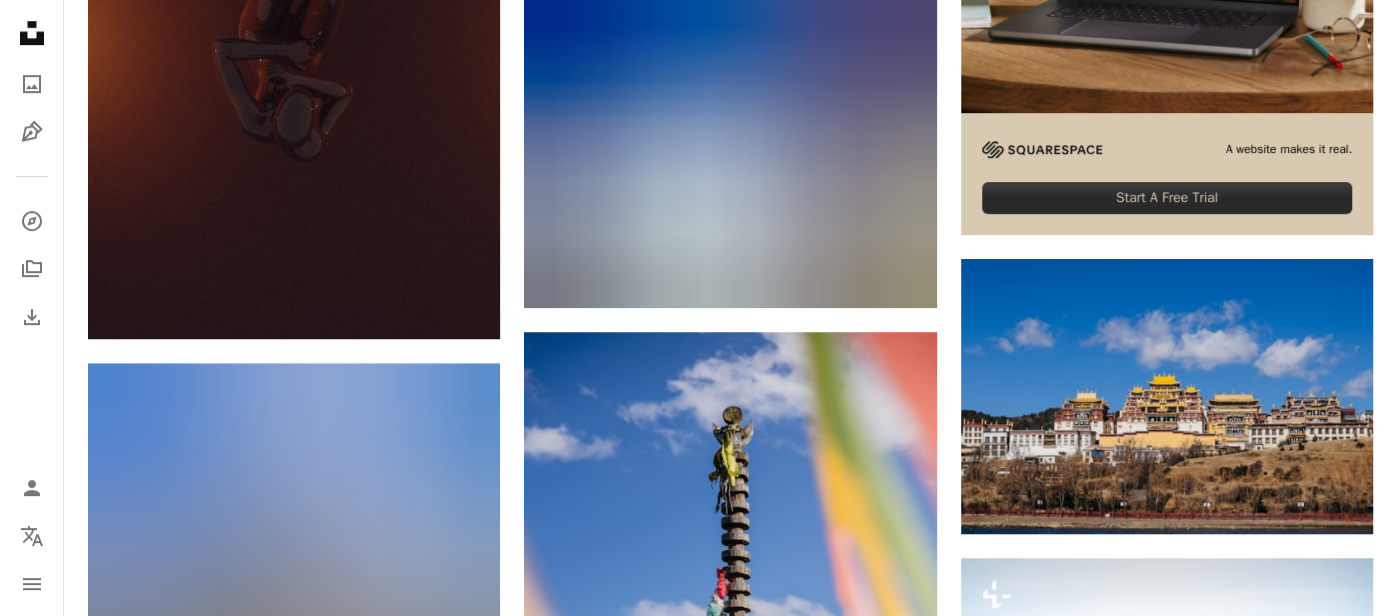 scroll, scrollTop: 0, scrollLeft: 0, axis: both 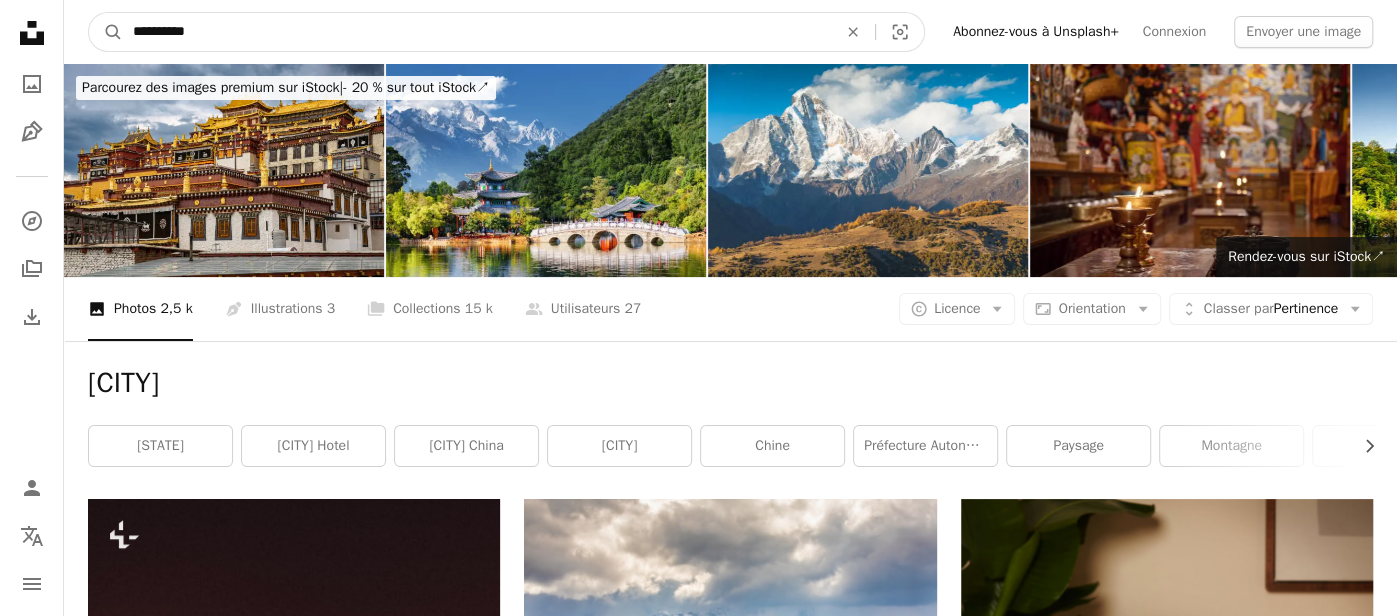 click on "**********" at bounding box center [477, 32] 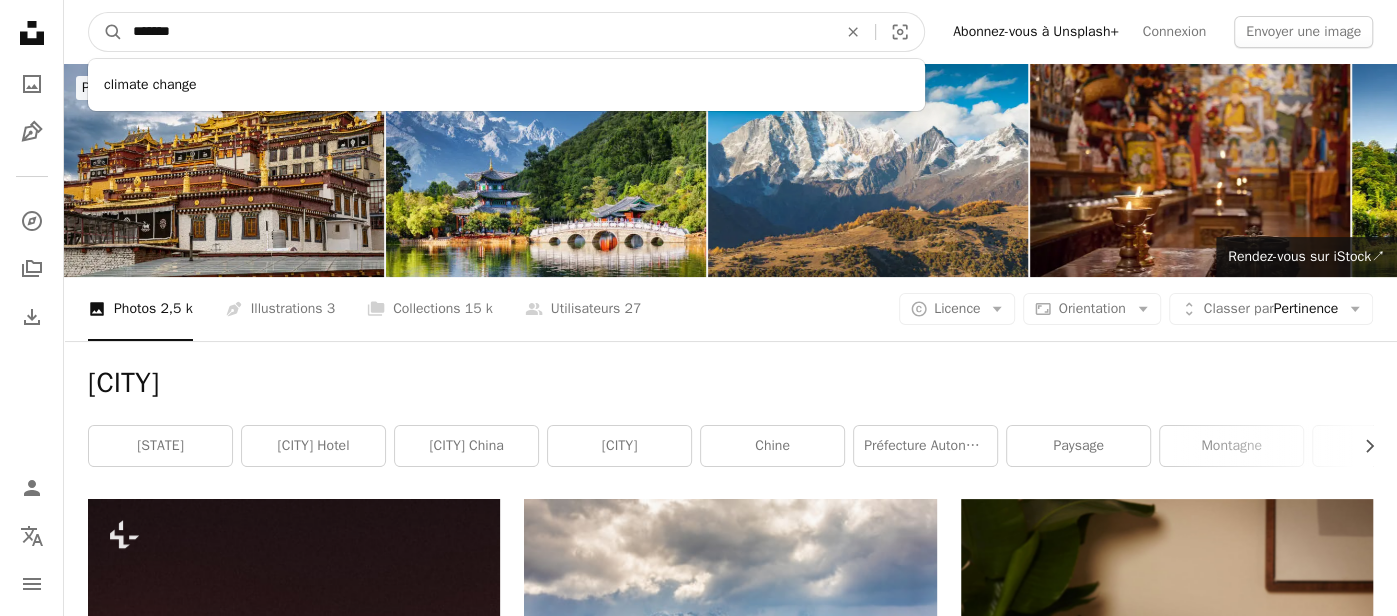type on "*******" 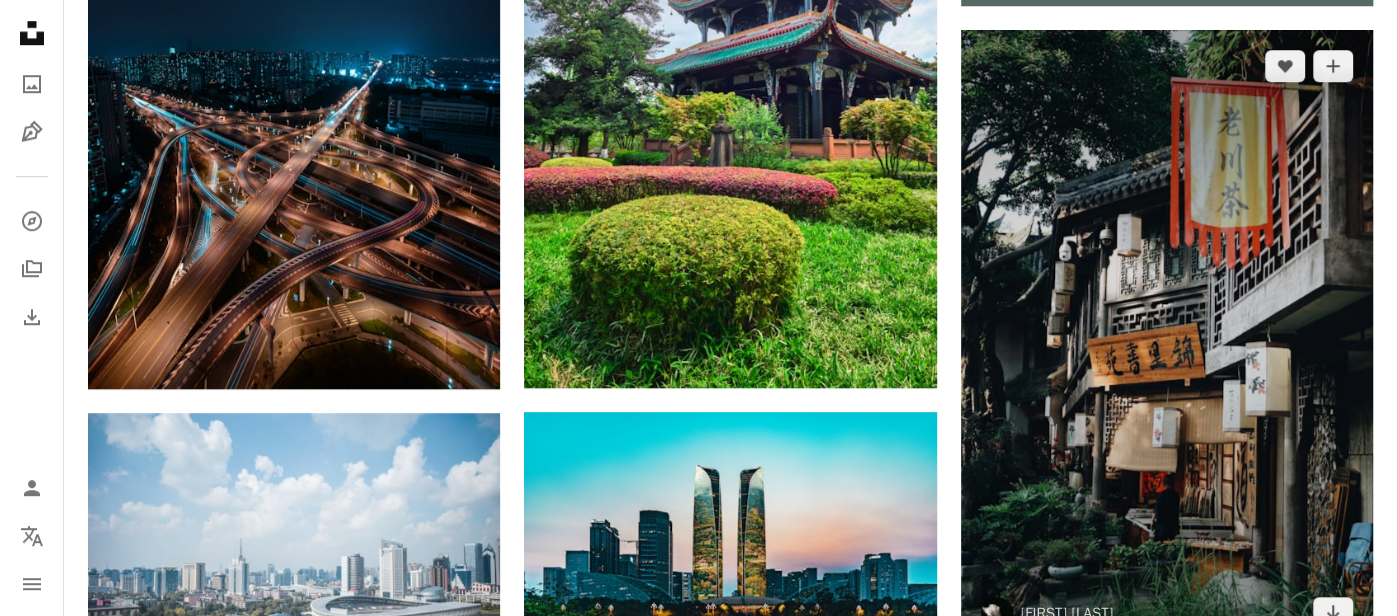 scroll, scrollTop: 1024, scrollLeft: 0, axis: vertical 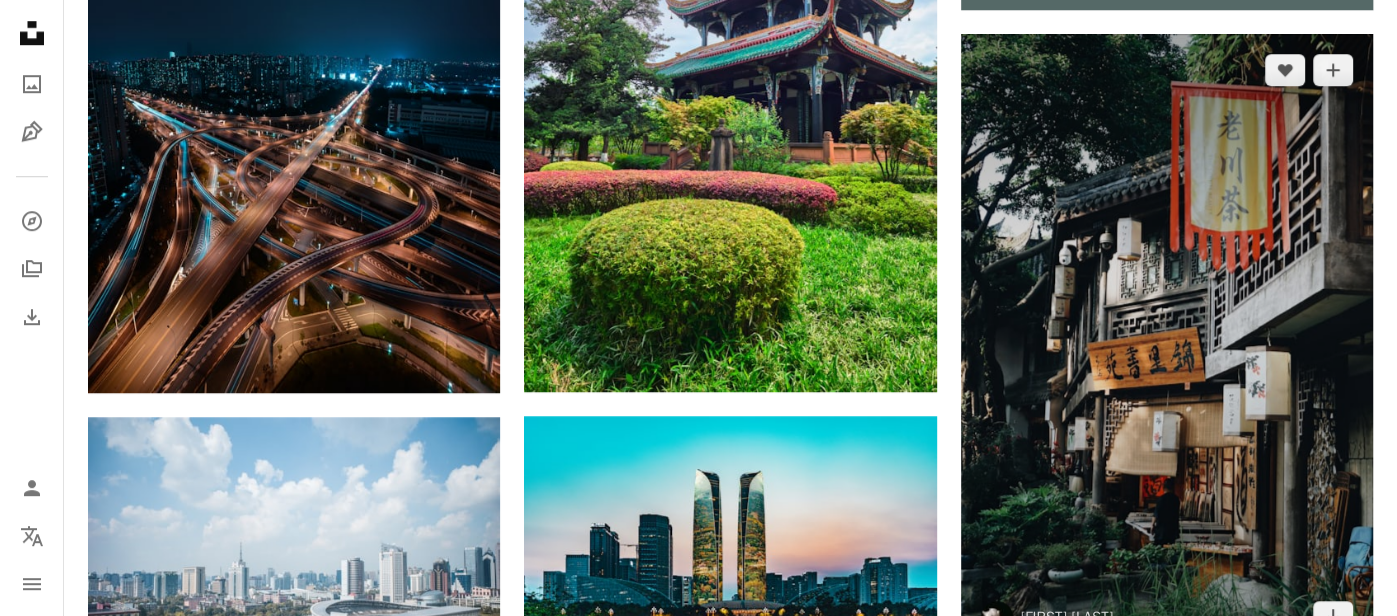 click at bounding box center [1167, 343] 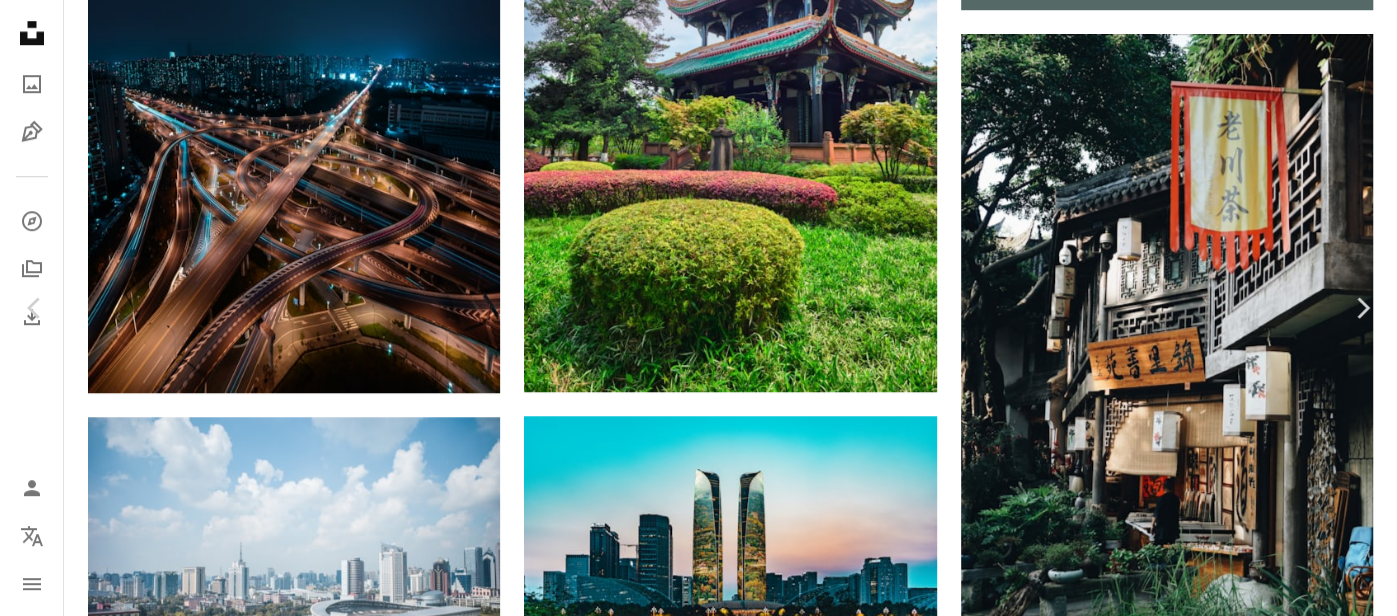 click on "Télécharger gratuitement" at bounding box center [1165, 4175] 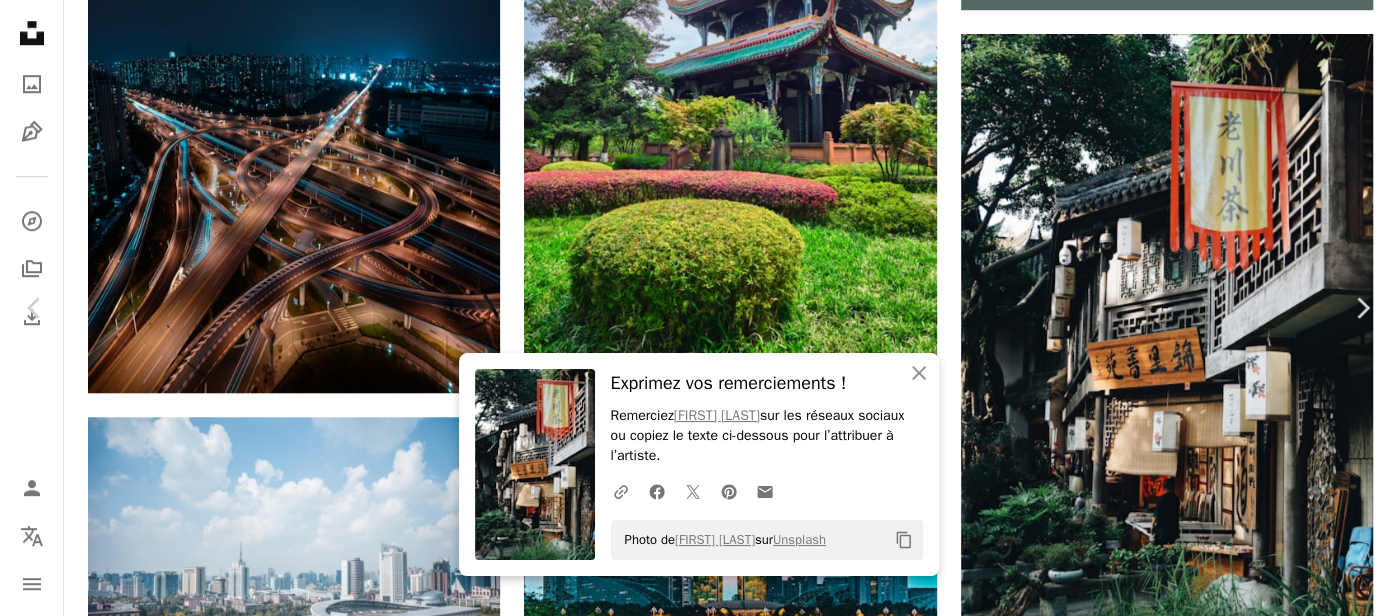 click on "Choisissez la taille de téléchargement" at bounding box center (1281, 4216) 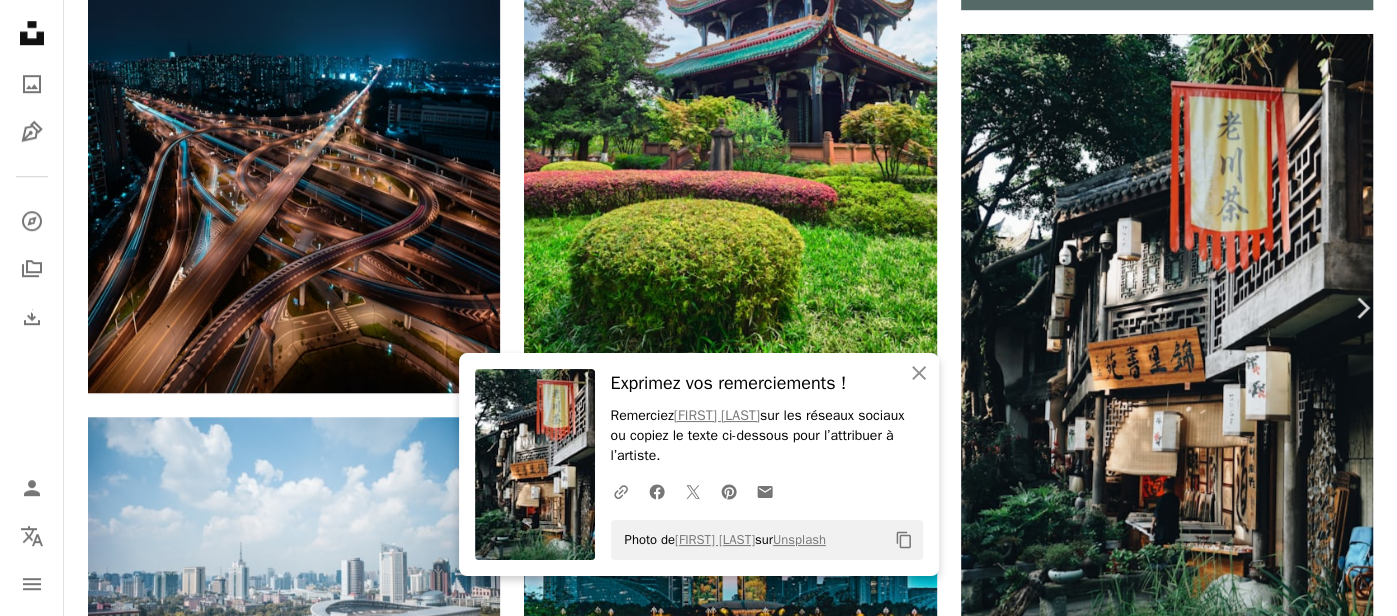 click on "Chevron left" at bounding box center (35, 308) 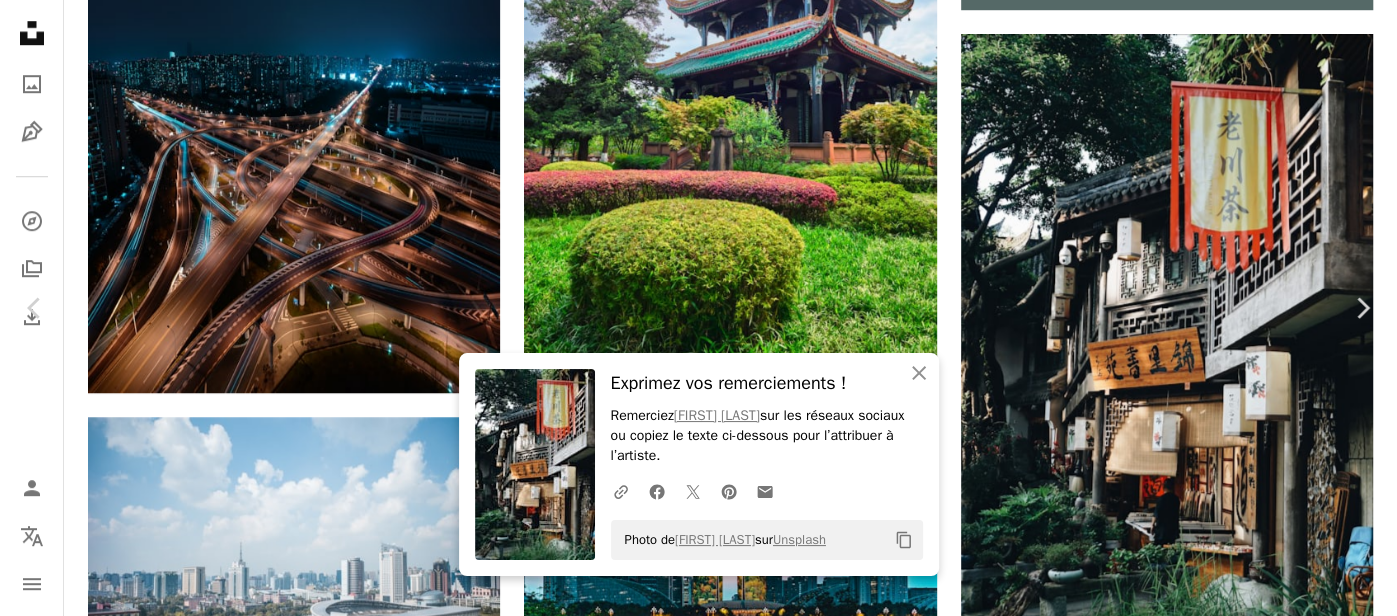 scroll, scrollTop: 0, scrollLeft: 0, axis: both 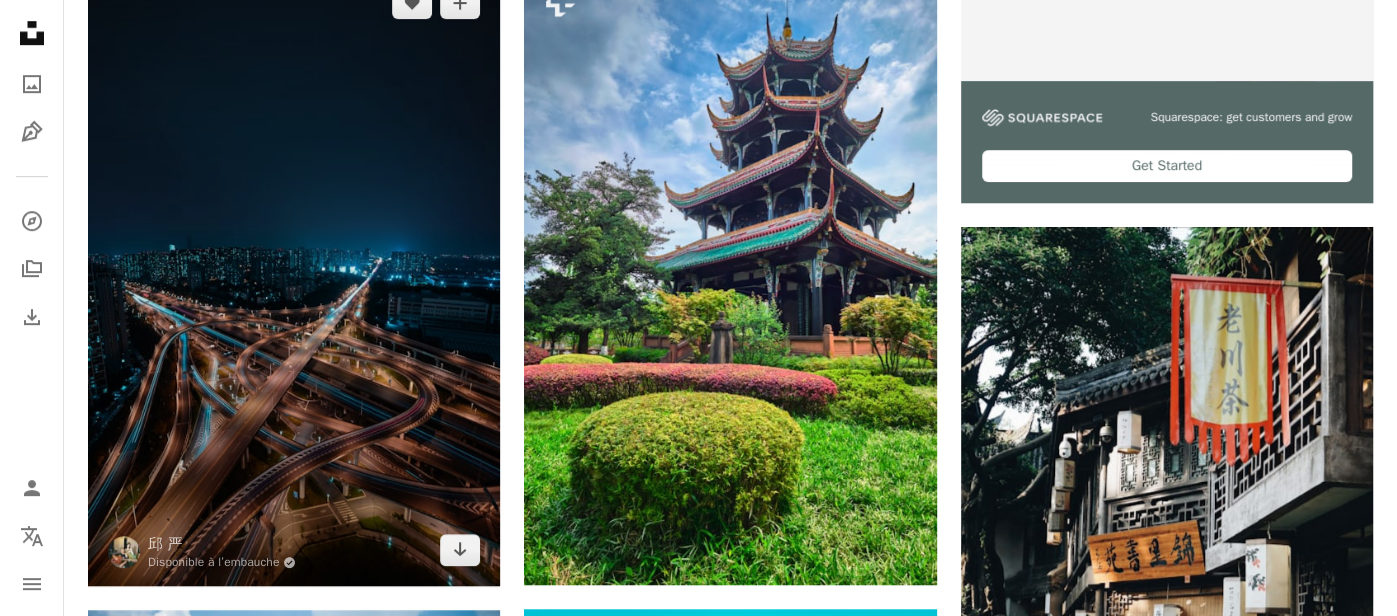 click at bounding box center [294, 276] 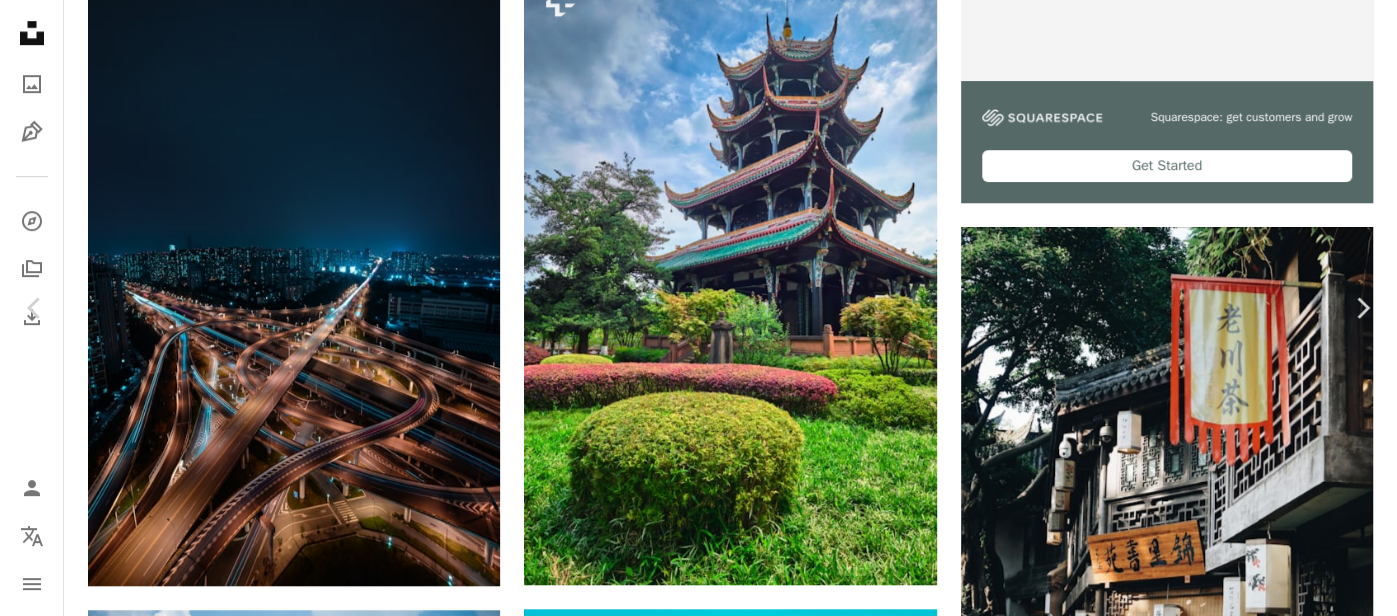 click on "Télécharger gratuitement" at bounding box center [1165, 4368] 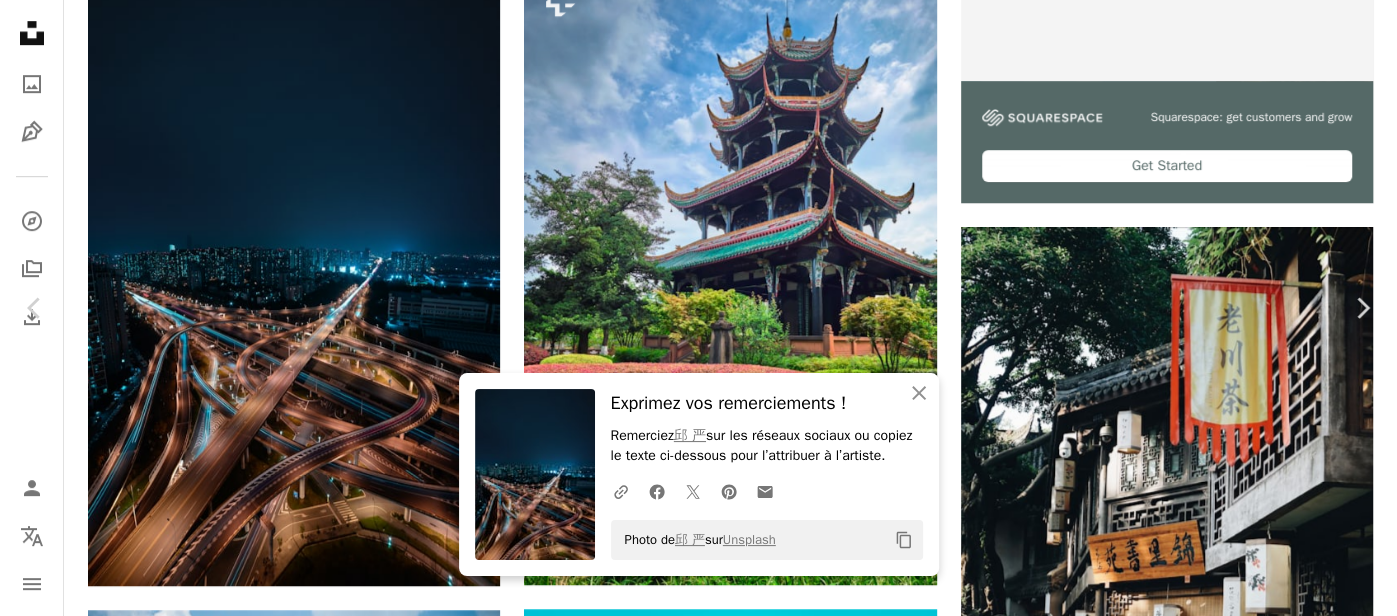 click on "An X shape Chevron left Chevron right An X shape Fermer Exprimez vos remerciements ! Remerciez [CHINESE NAME] sur les réseaux sociaux ou copiez le texte ci-dessous pour l’attribuer à l’artiste. A URL sharing icon (chains) Facebook icon X (formerly Twitter) icon Pinterest icon An envelope Photo de [CHINESE NAME] sur Unsplash Copy content [CHINESE NAME] Disponible à l’embauche A checkmark inside of a circle A heart A plus sign Modifier l’image Plus sign for Unsplash+ Télécharger gratuitement Chevron down Zoom in Vues 718 299 Téléchargements 8 550 Présentée dans Photos A forward-right arrow Partager Info icon Infos More Actions A map marker [CITY], [STATE] China Calendar outlined Publiée le 7 février 2020 Camera NIKON CORPORATION, NIKON Z 6 Safety Utilisation gratuite sous la Licence Unsplash ville Nuit trafic Chengdu Paysage nocturne bâtiment route gris train véhicule pont transport autoroute carrefour autoroute Viaduc Images domaine public Parcourez des images premium sur iStock |" at bounding box center [698, 4629] 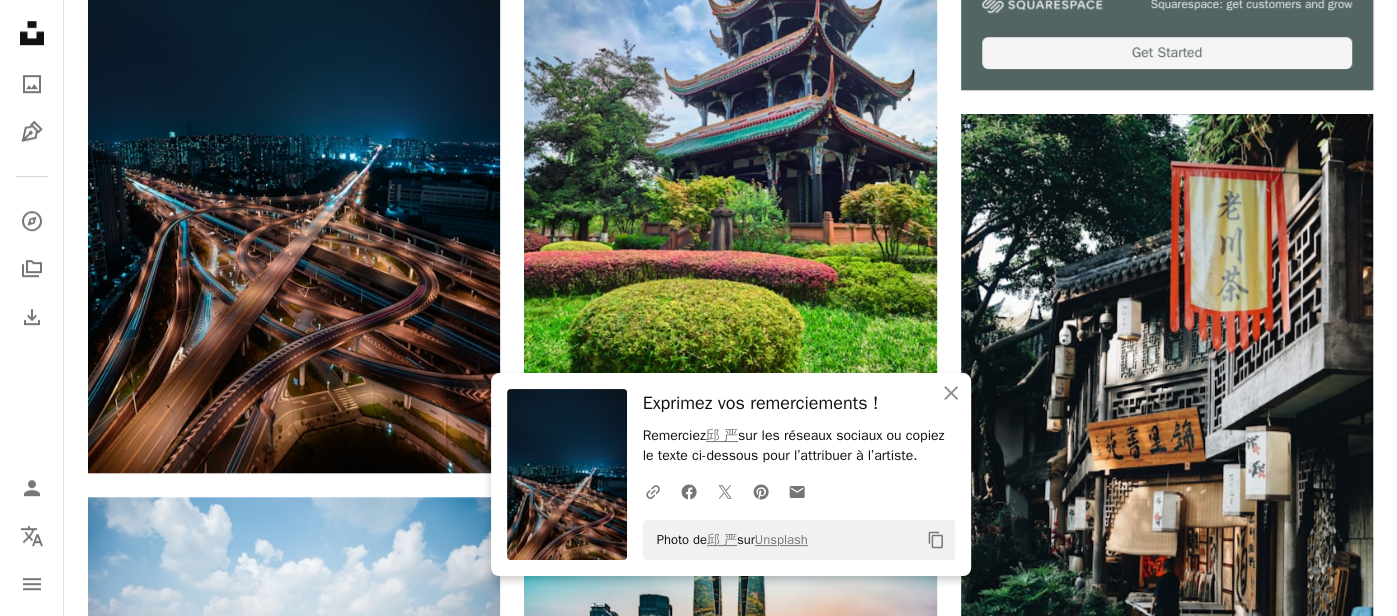 scroll, scrollTop: 0, scrollLeft: 0, axis: both 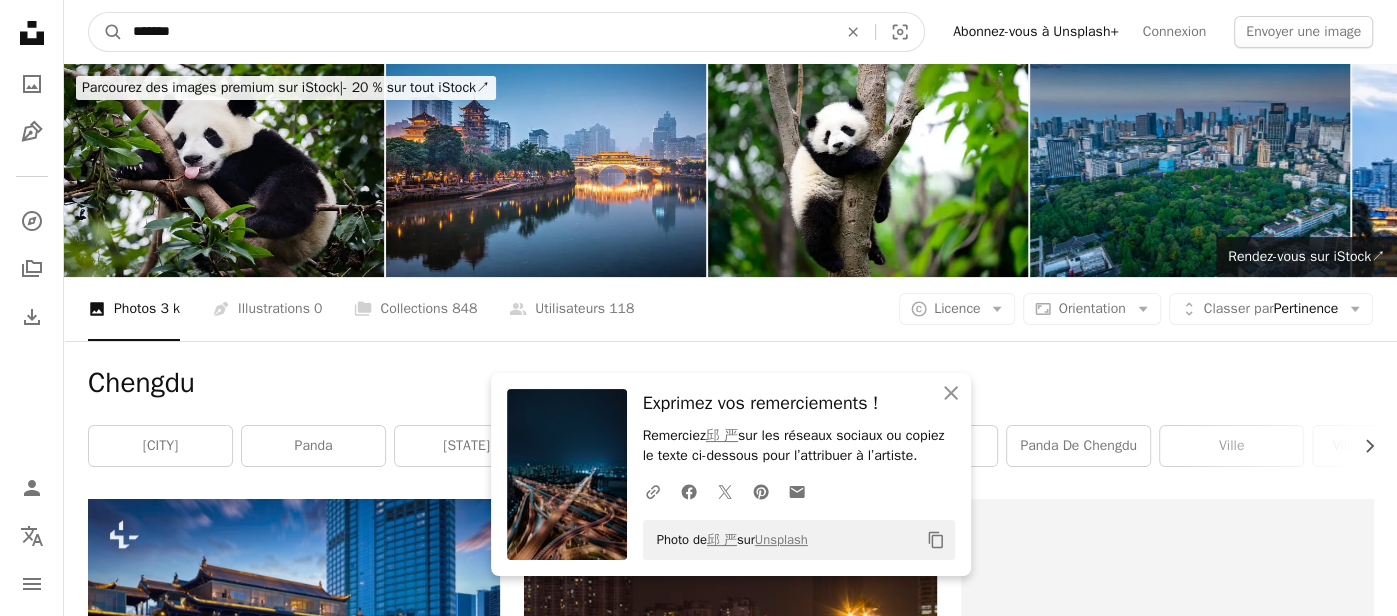 click on "*******" at bounding box center (477, 32) 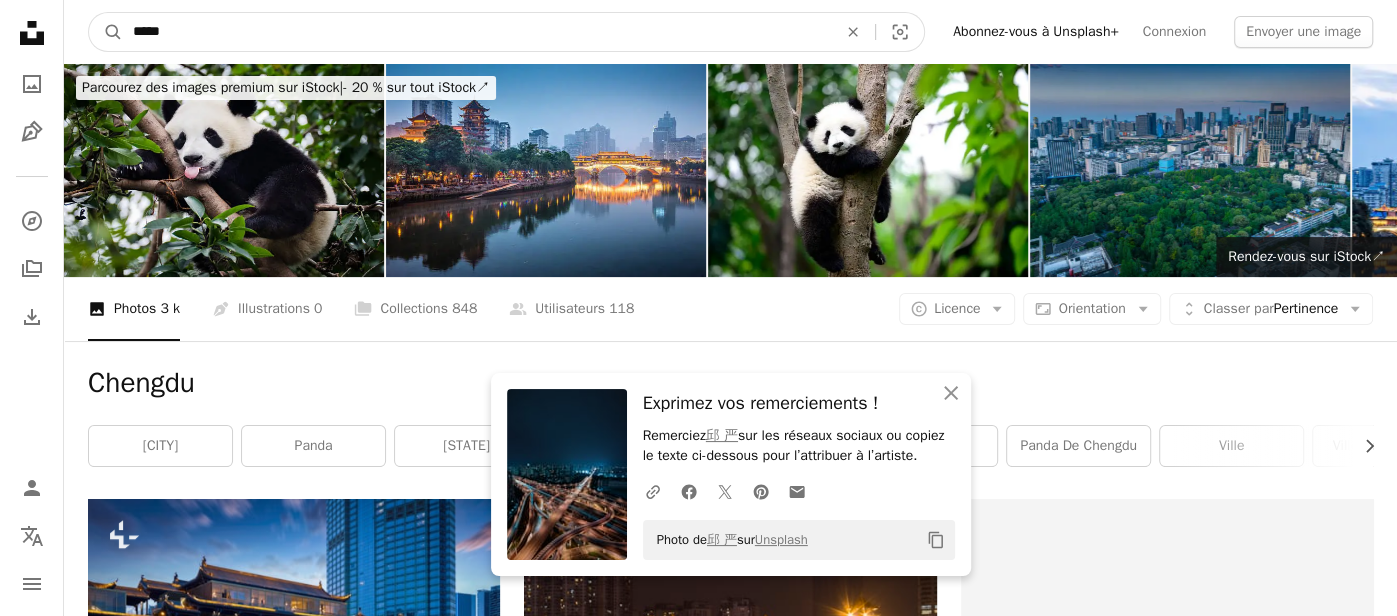type on "*****" 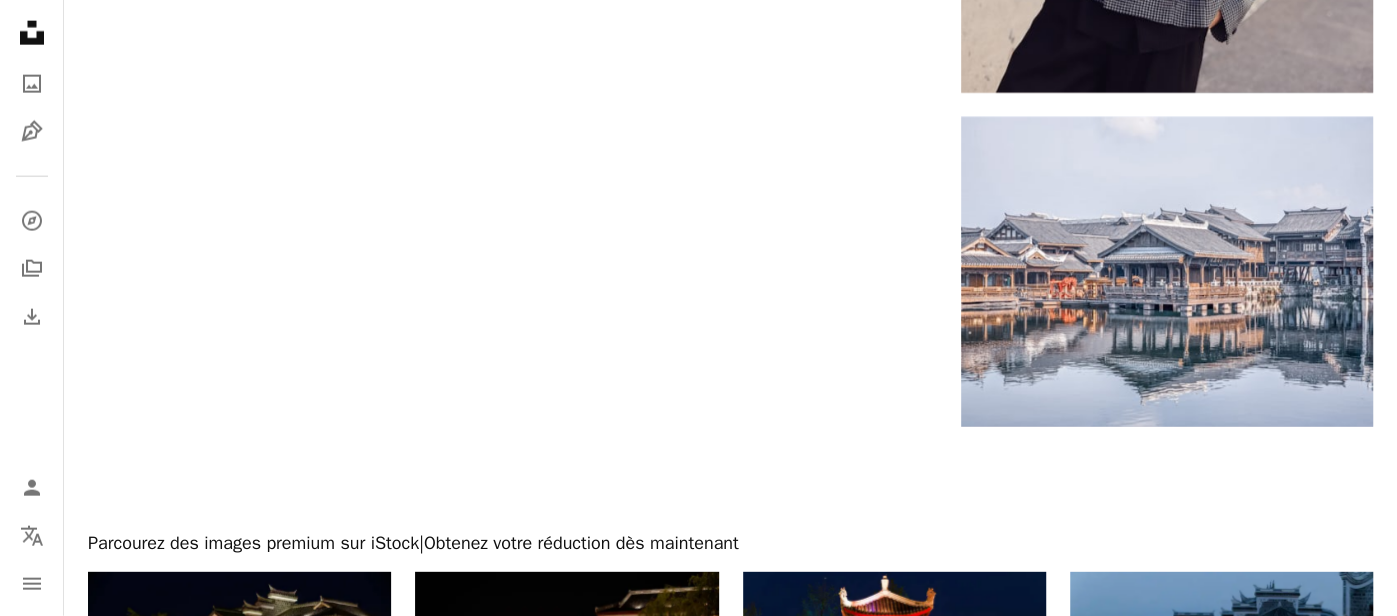 scroll, scrollTop: 3379, scrollLeft: 0, axis: vertical 